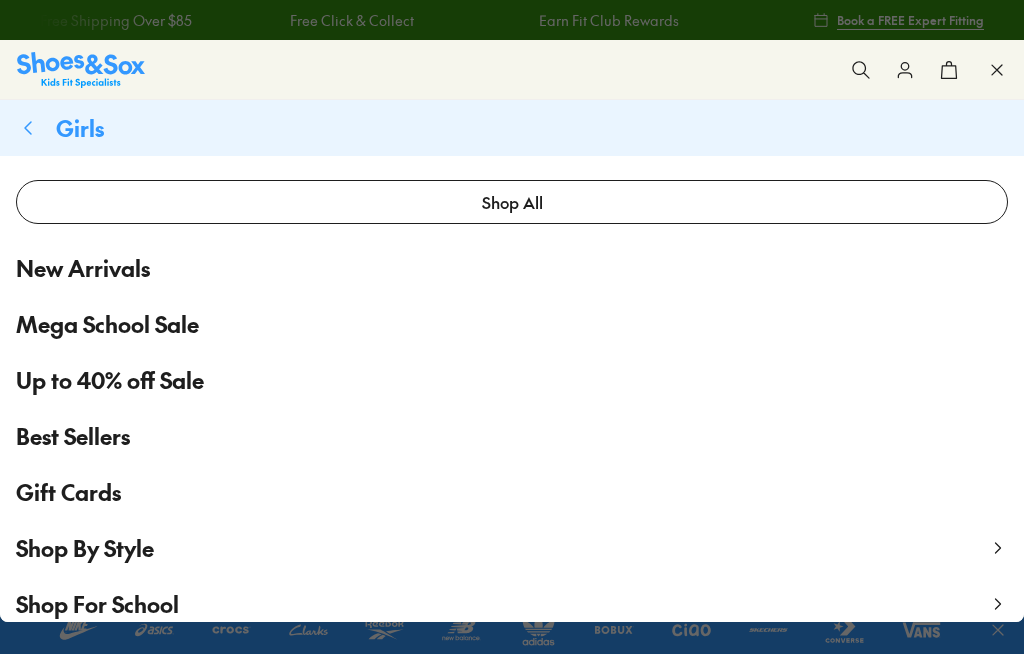 scroll, scrollTop: 0, scrollLeft: 0, axis: both 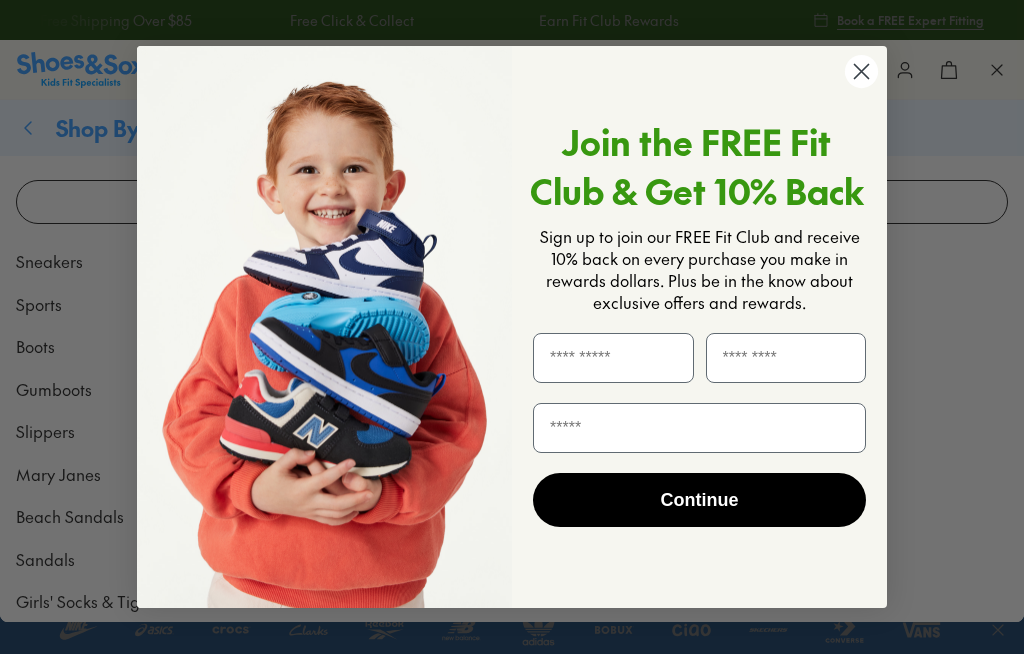 click 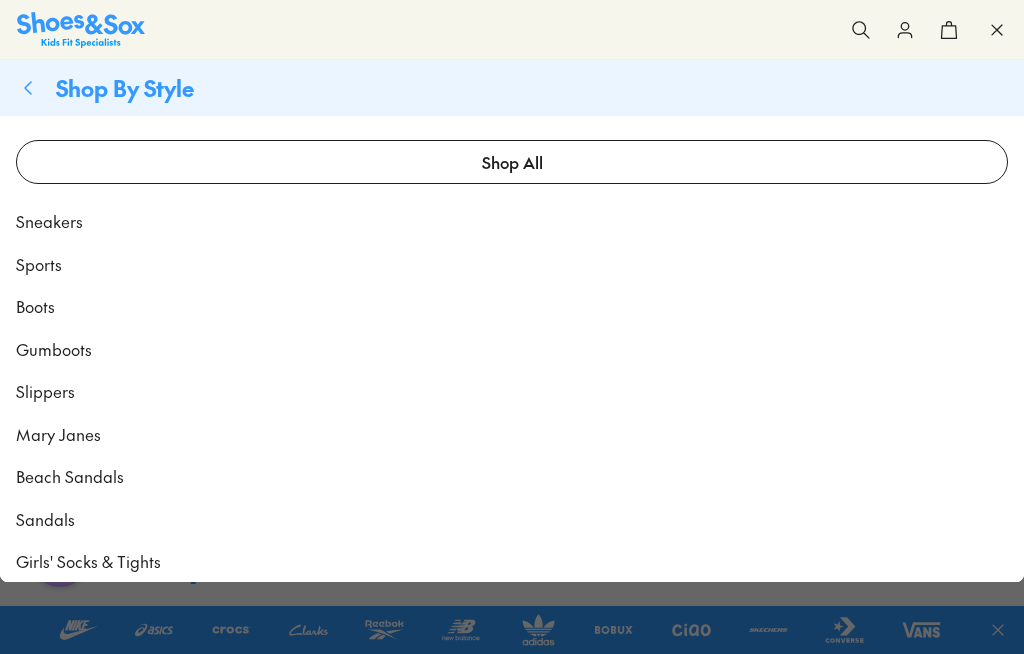 scroll, scrollTop: 51, scrollLeft: 0, axis: vertical 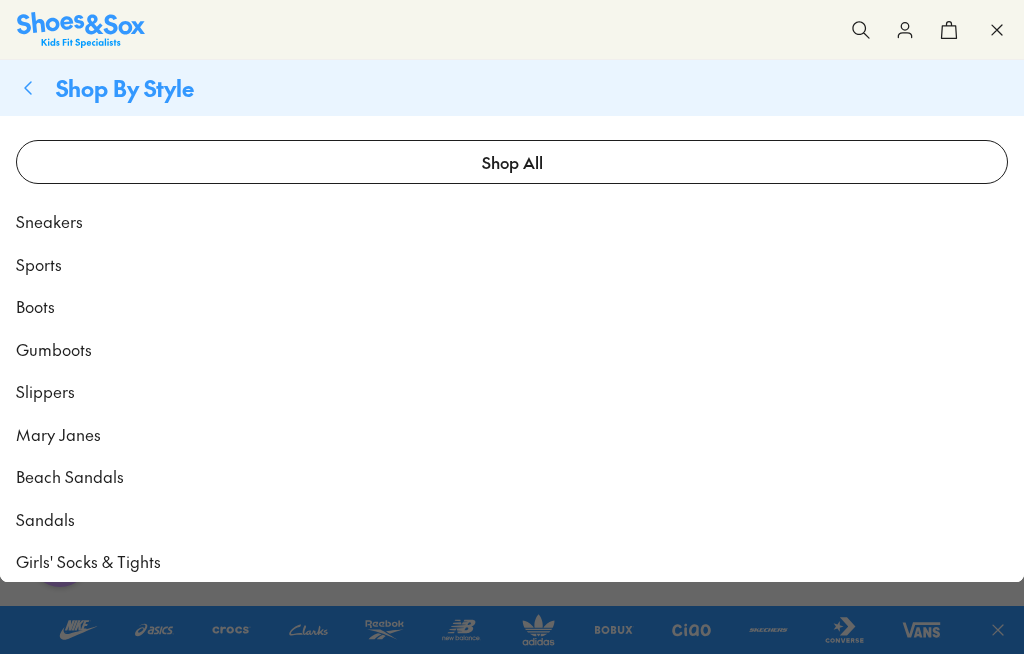 click at bounding box center [861, 30] 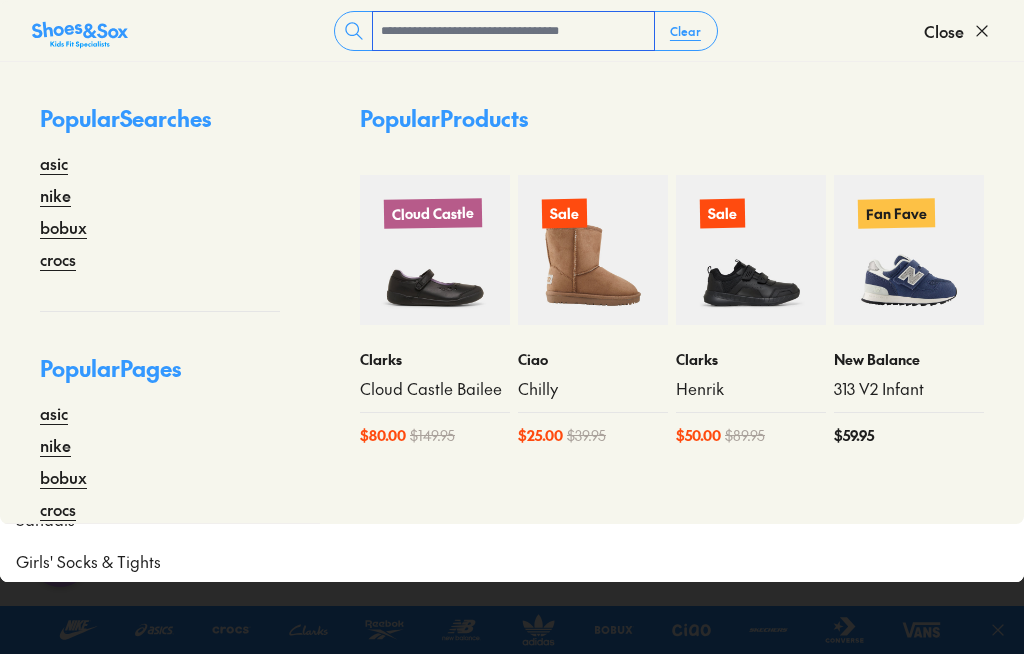 click at bounding box center [513, 31] 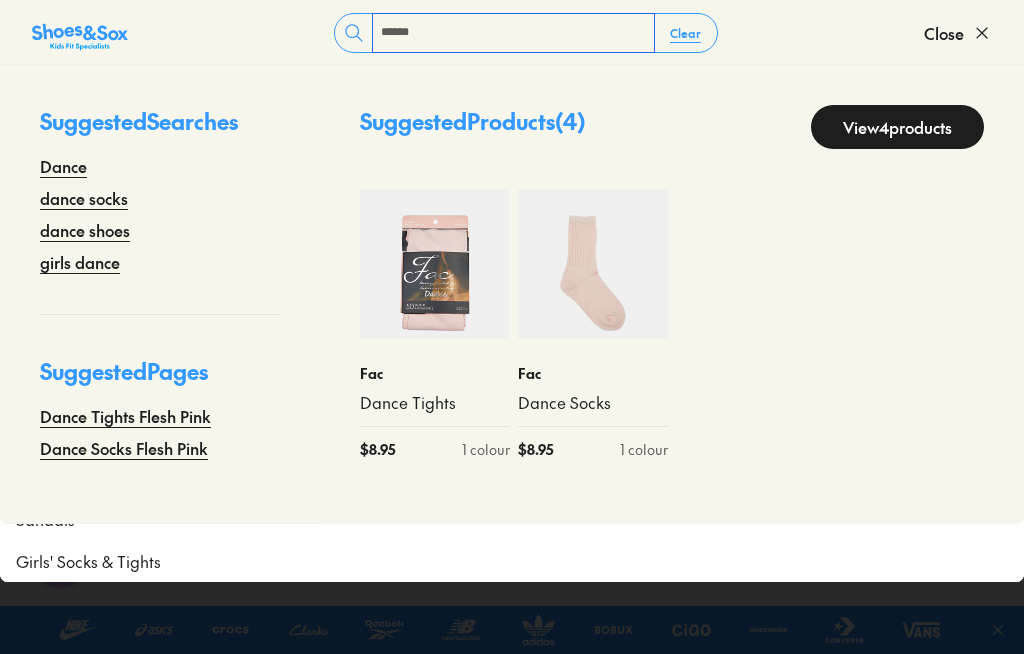 type on "*****" 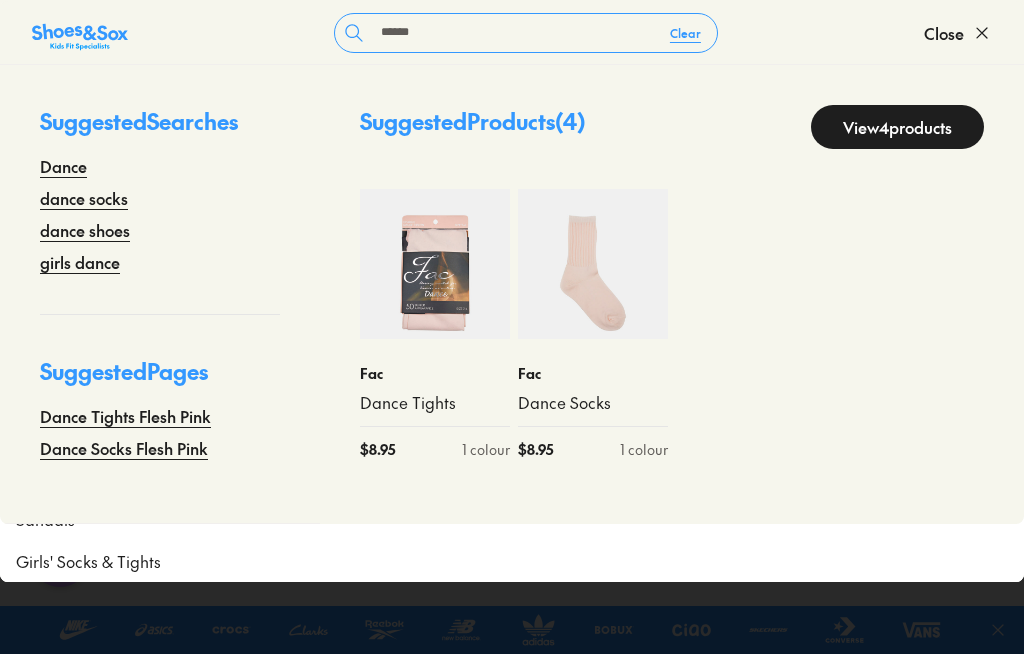 click on "dance shoes" at bounding box center (85, 230) 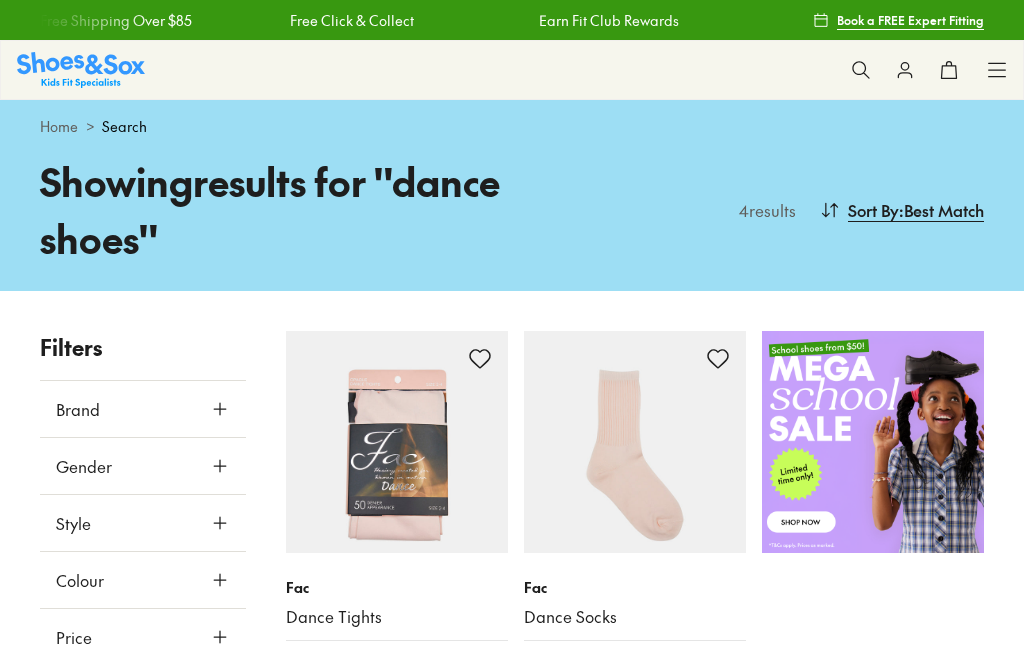 scroll, scrollTop: 0, scrollLeft: 0, axis: both 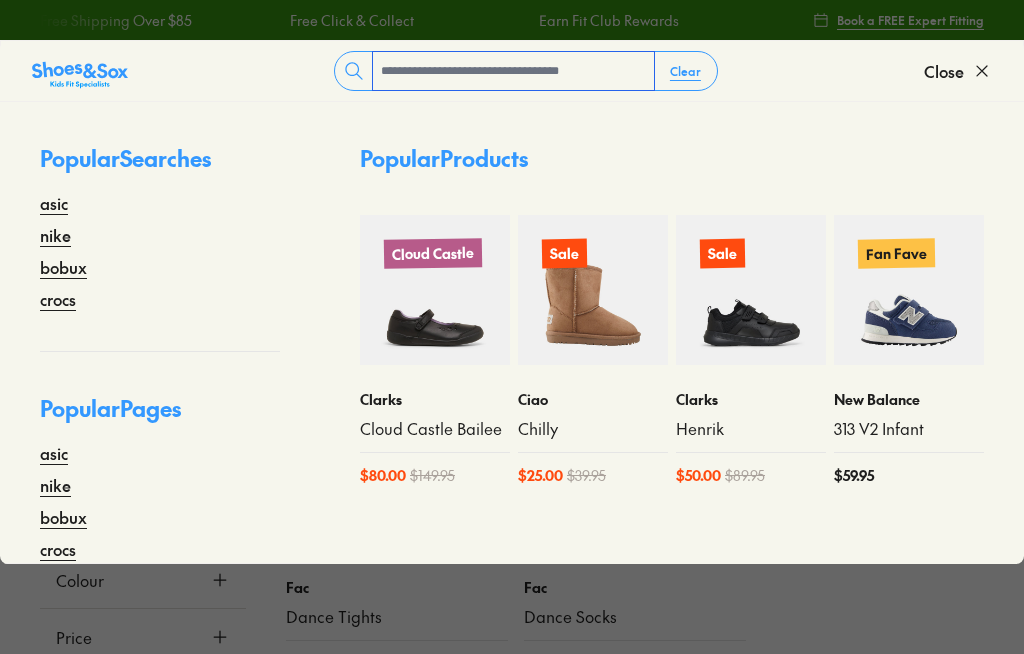 click at bounding box center [513, 71] 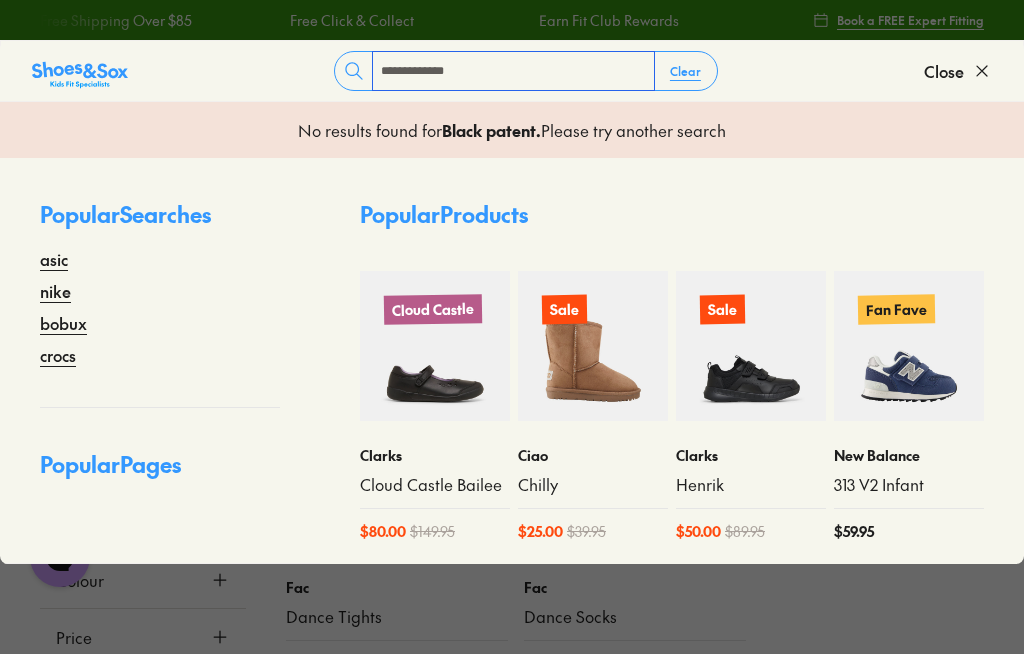 scroll, scrollTop: 0, scrollLeft: 0, axis: both 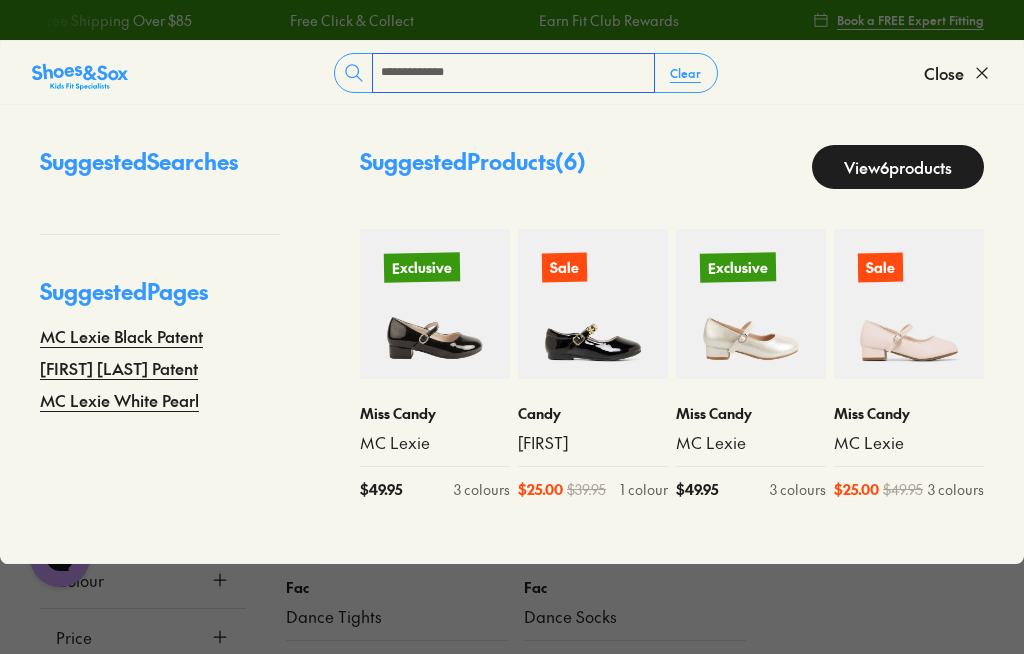 type on "**********" 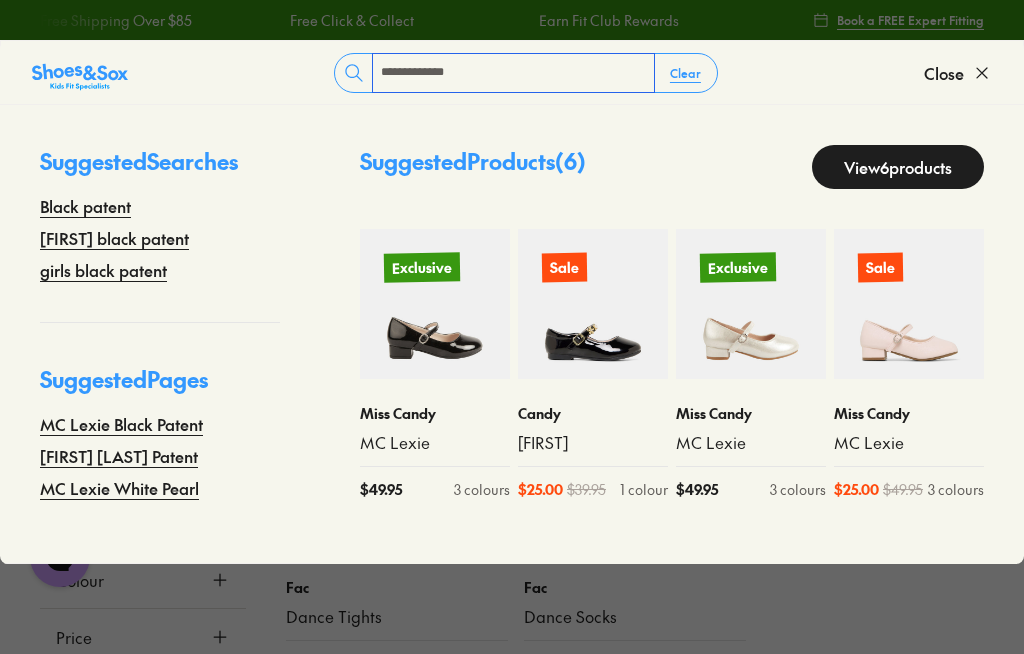 scroll, scrollTop: 26, scrollLeft: 0, axis: vertical 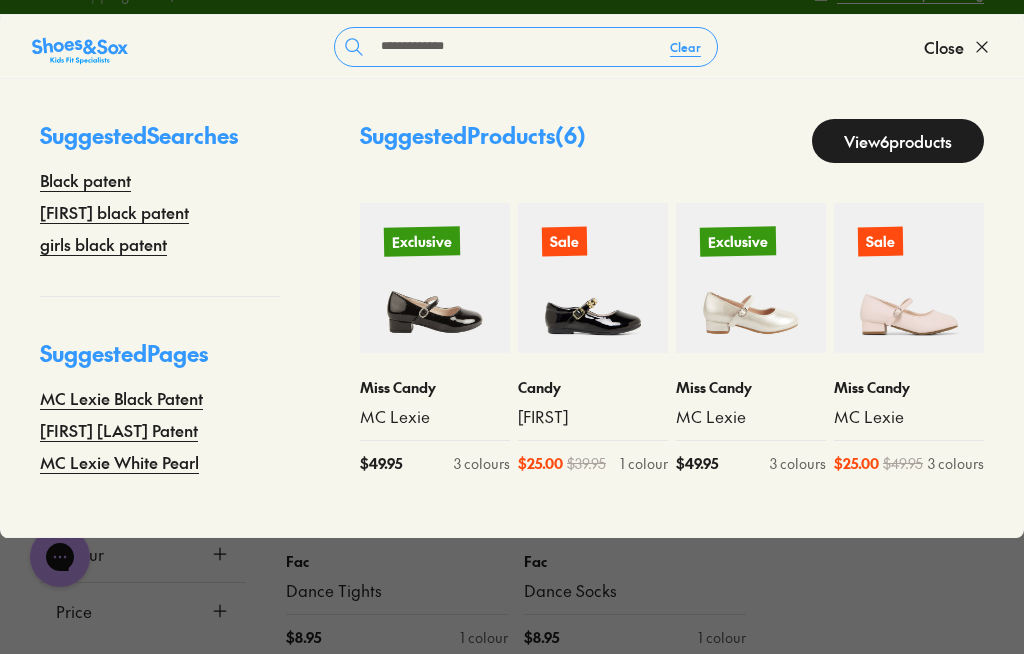 click at bounding box center (435, 278) 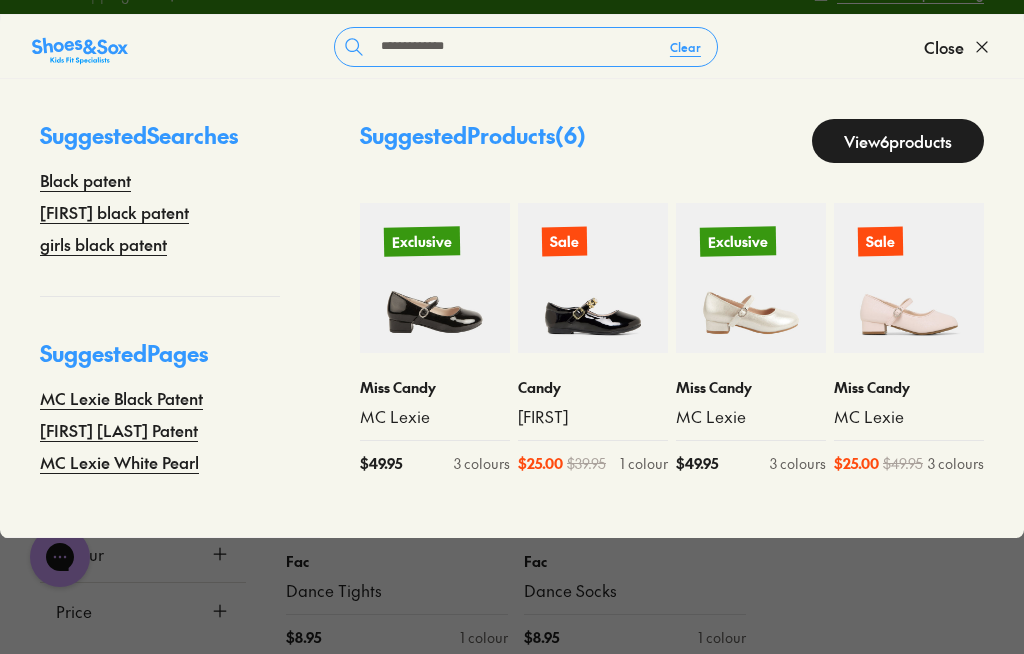 scroll, scrollTop: 95, scrollLeft: 0, axis: vertical 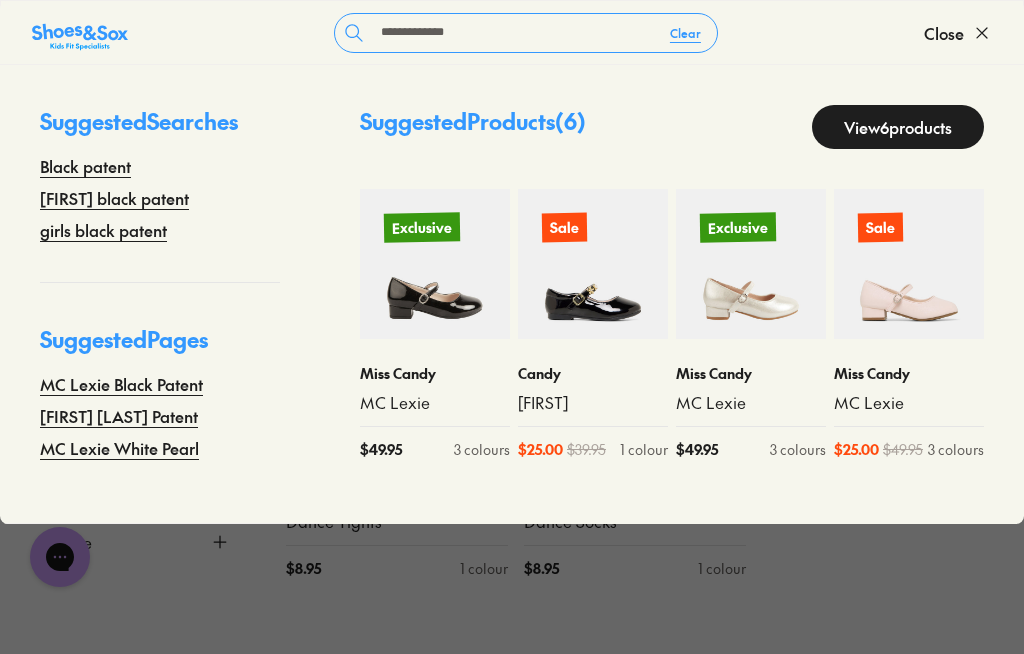 click on "Candy" at bounding box center (593, 373) 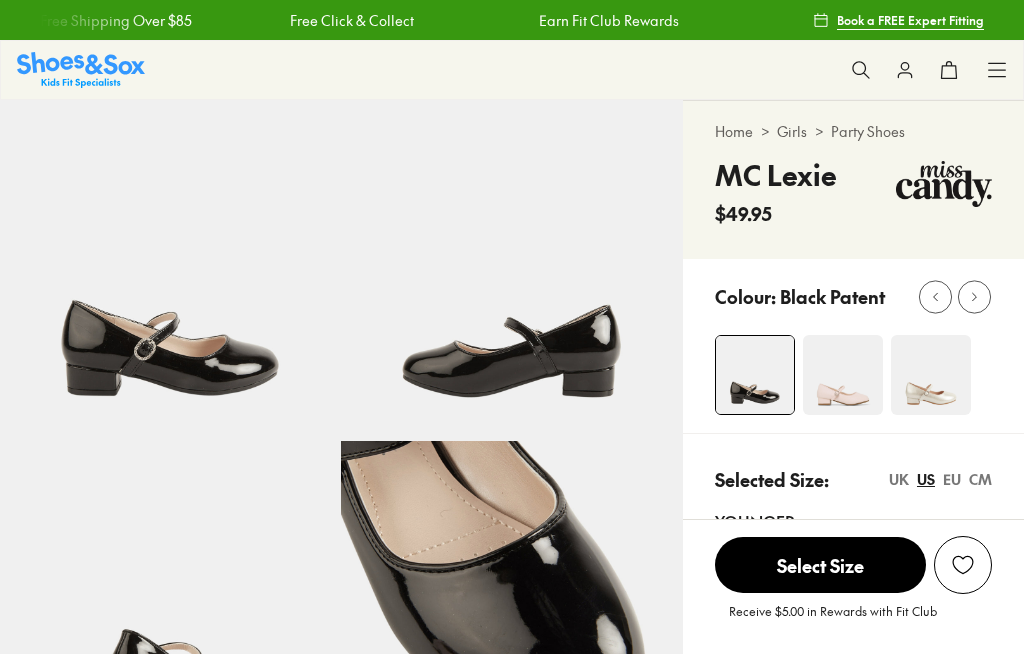 select on "*" 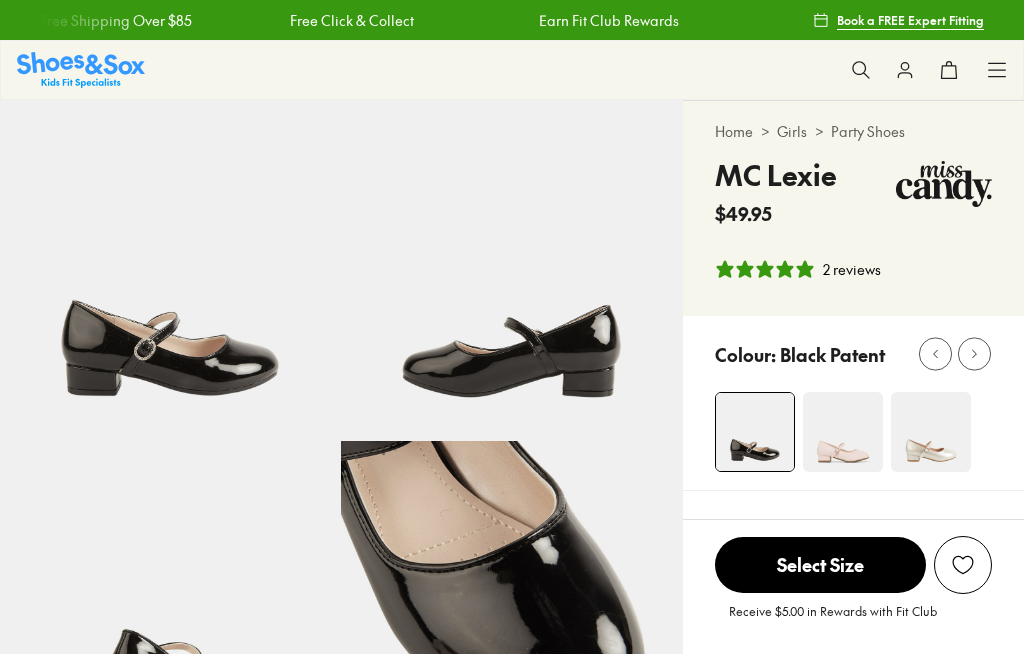 click on "Younger 013 013.5 1 2 3" at bounding box center (853, 634) 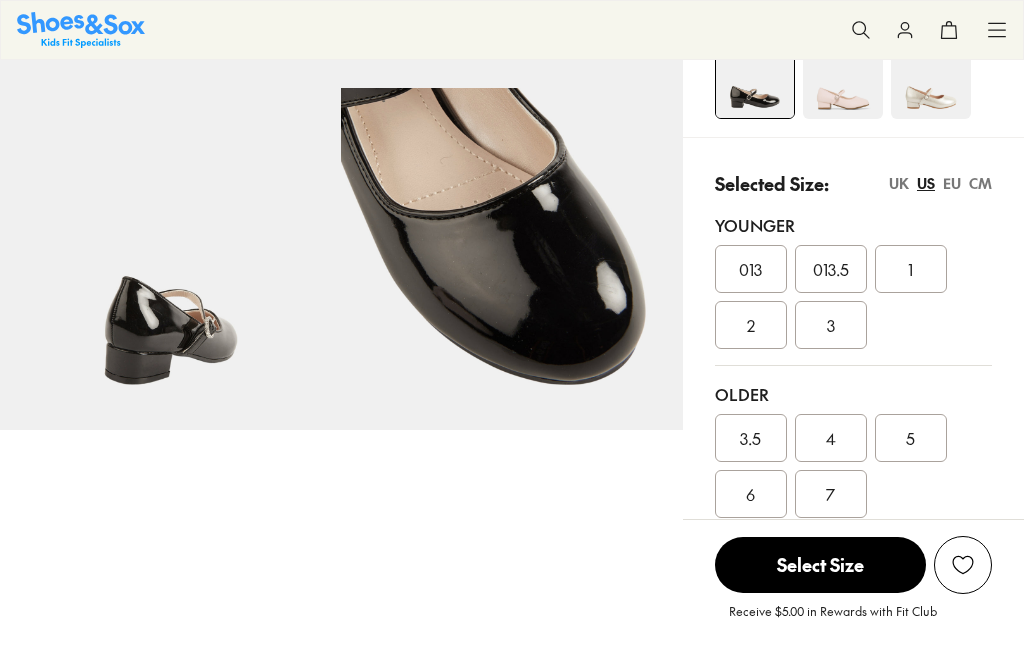 scroll, scrollTop: 353, scrollLeft: 0, axis: vertical 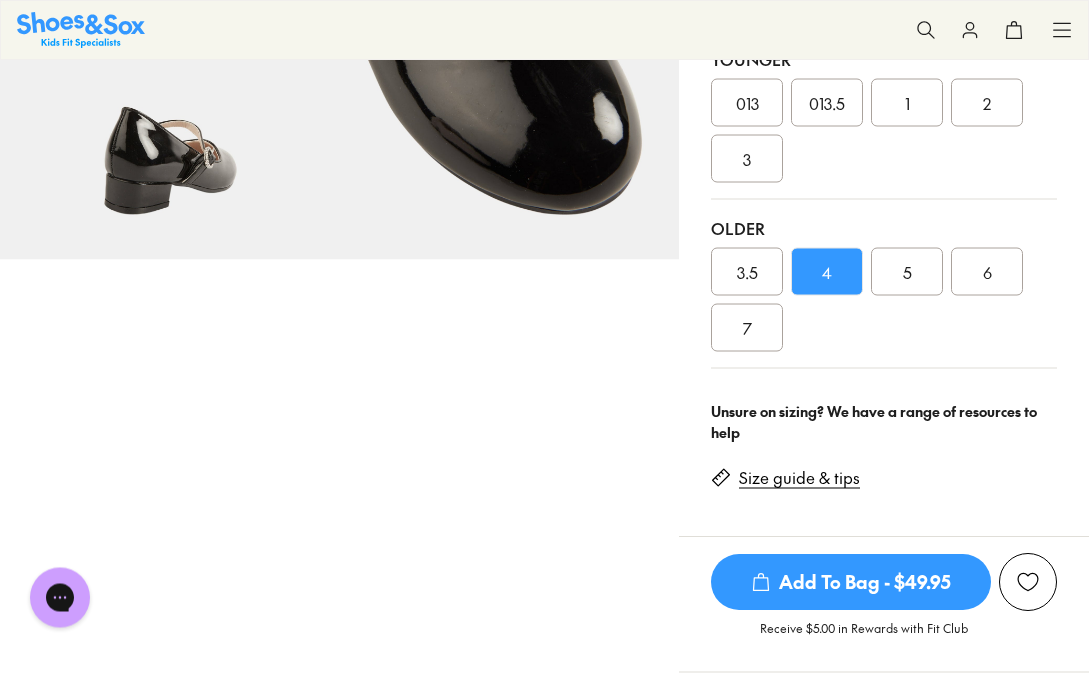 click on "5" at bounding box center (907, 272) 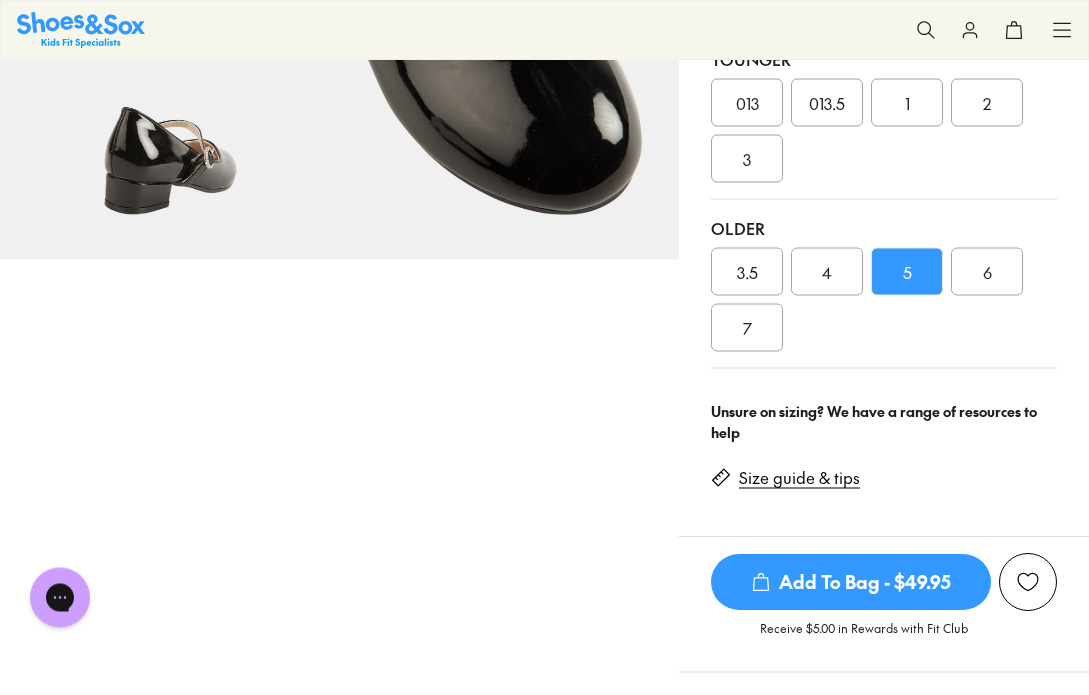 scroll, scrollTop: 448, scrollLeft: 0, axis: vertical 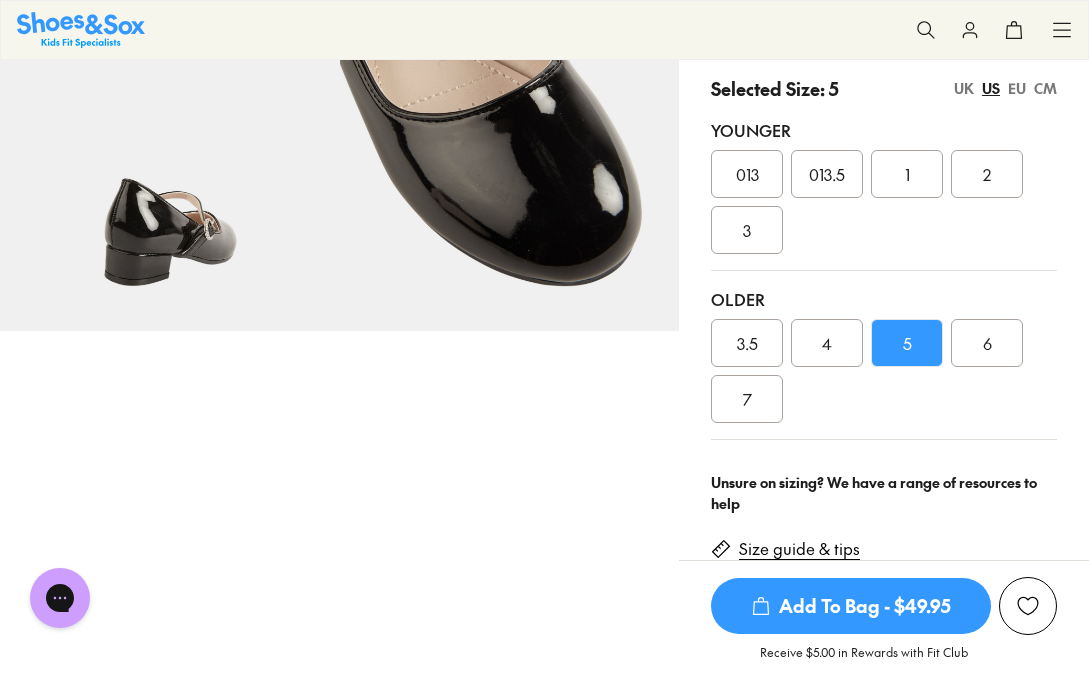 click on "5" at bounding box center [907, 343] 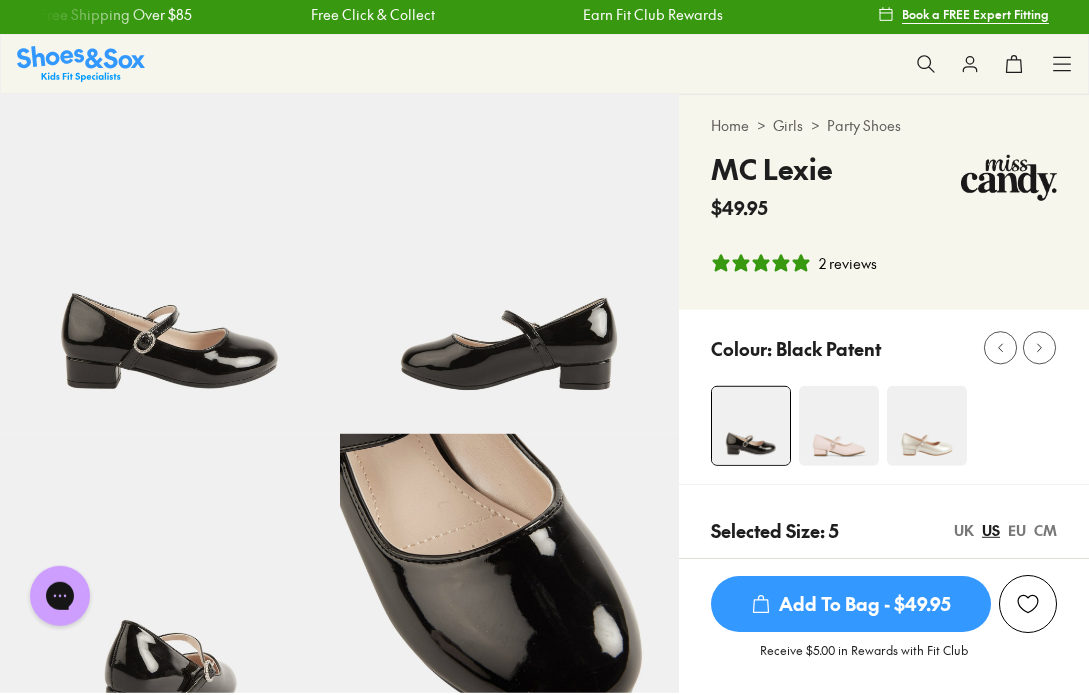 scroll, scrollTop: 45, scrollLeft: 0, axis: vertical 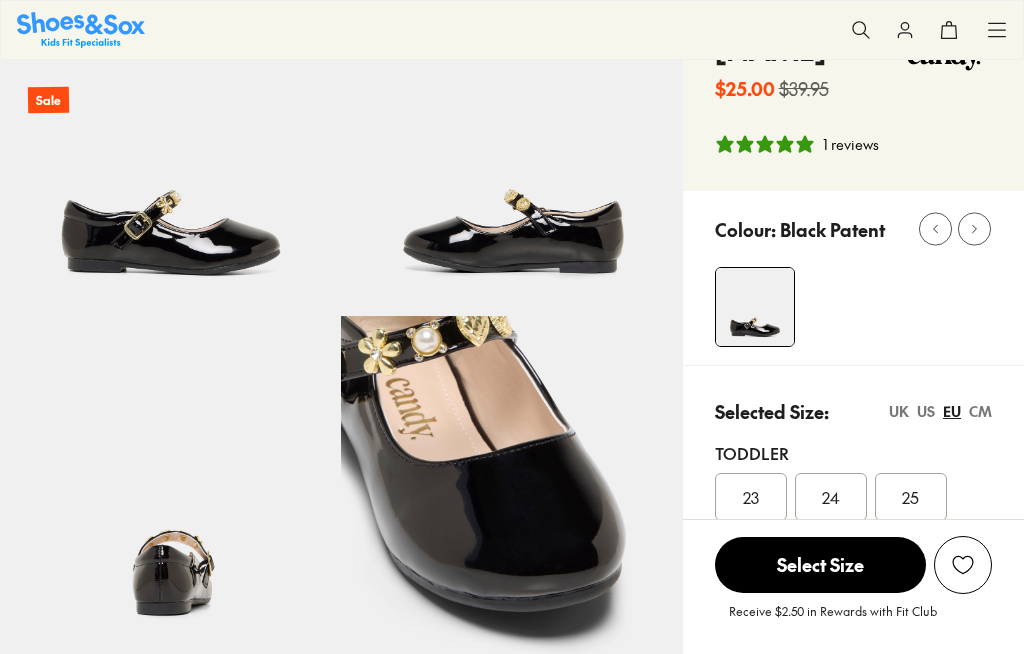 select on "*" 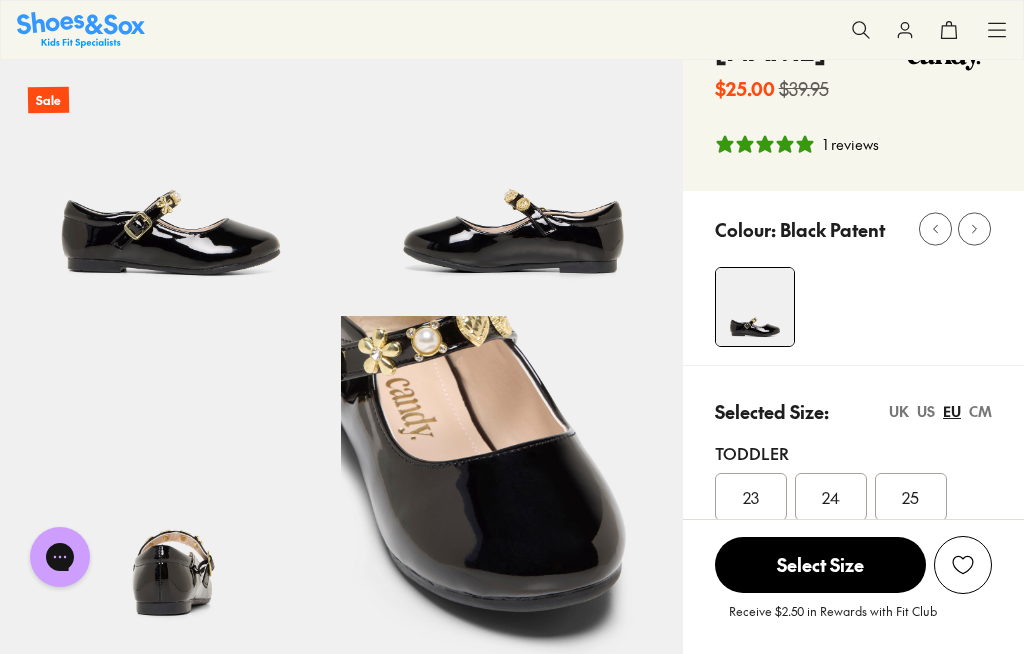 scroll, scrollTop: 0, scrollLeft: 0, axis: both 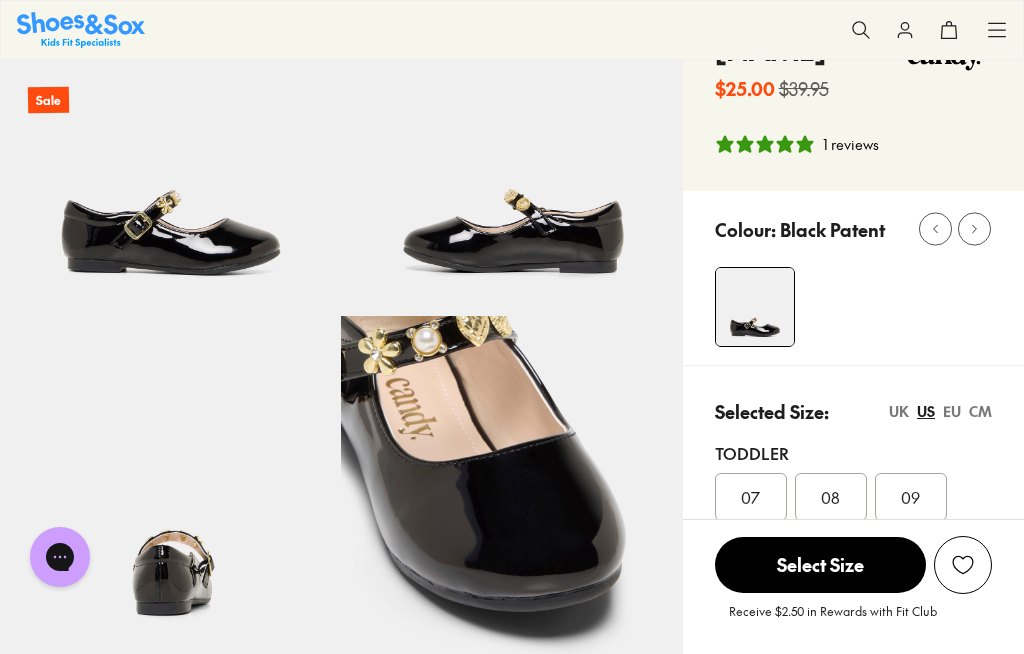 click on "US" at bounding box center [926, 411] 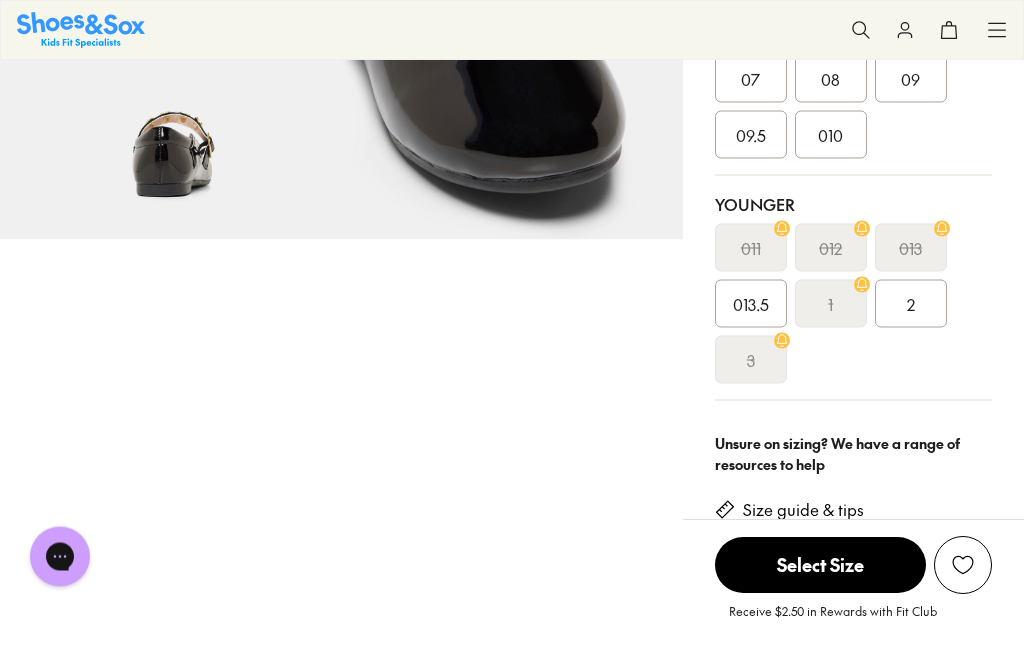 scroll, scrollTop: 544, scrollLeft: 0, axis: vertical 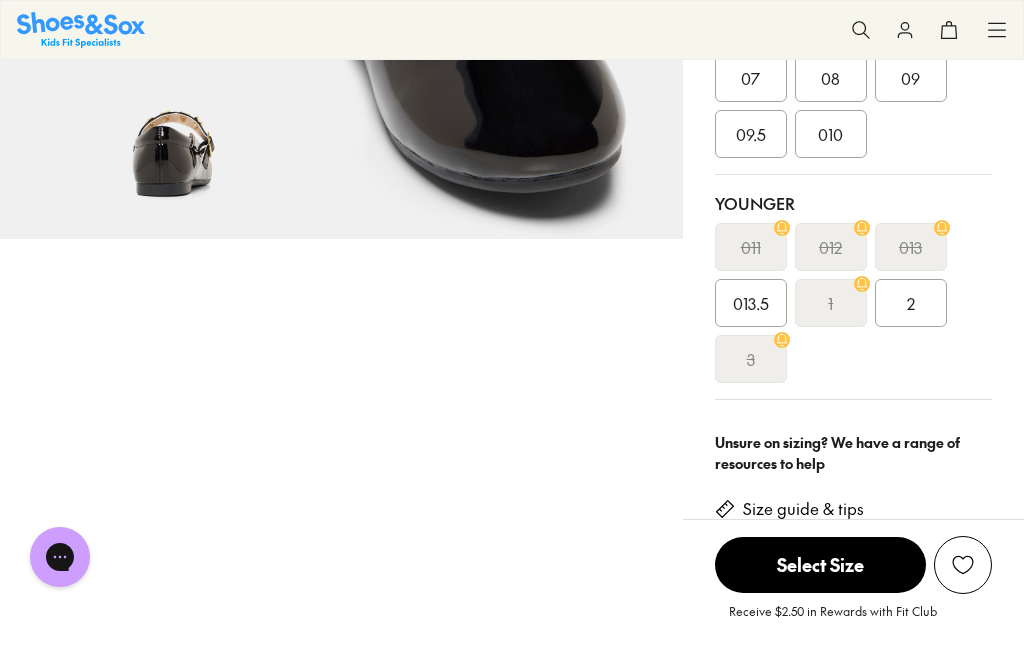 click on "2" at bounding box center (911, 303) 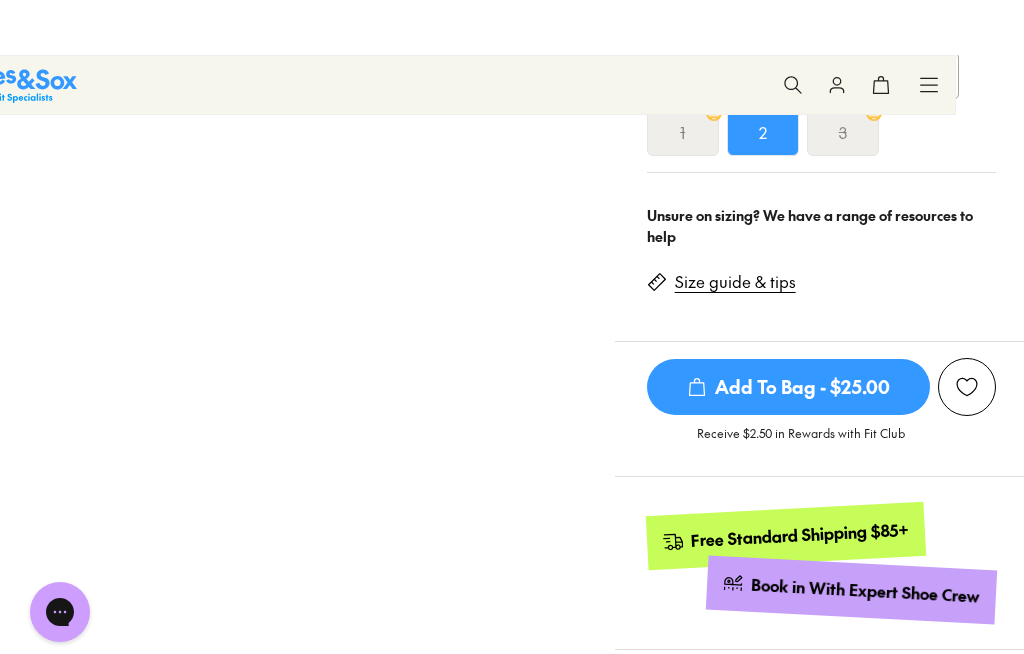 scroll, scrollTop: 229, scrollLeft: 68, axis: both 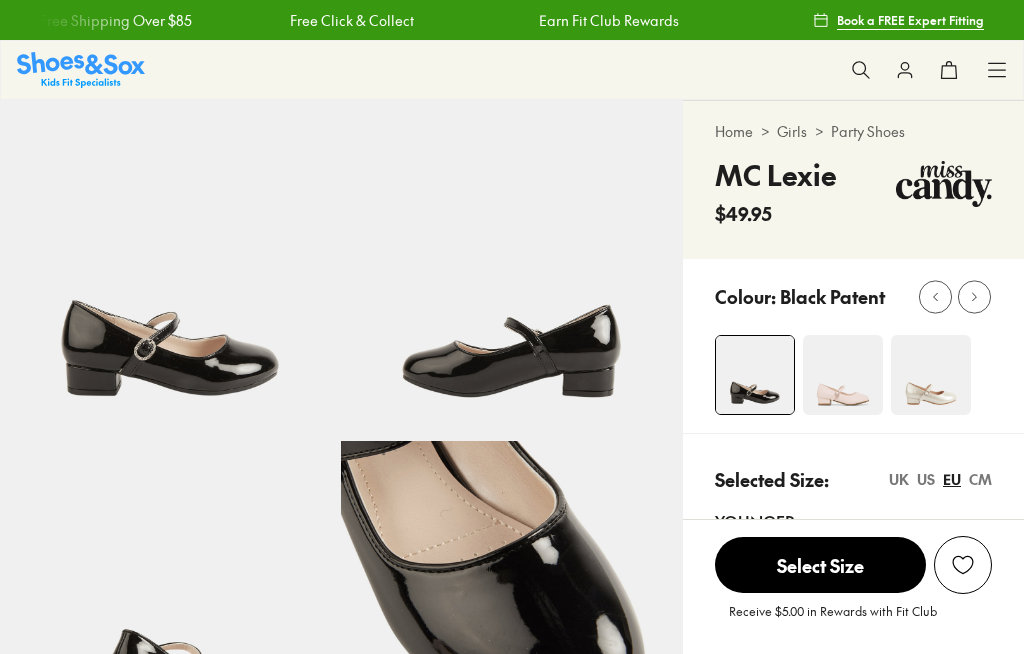 select on "*" 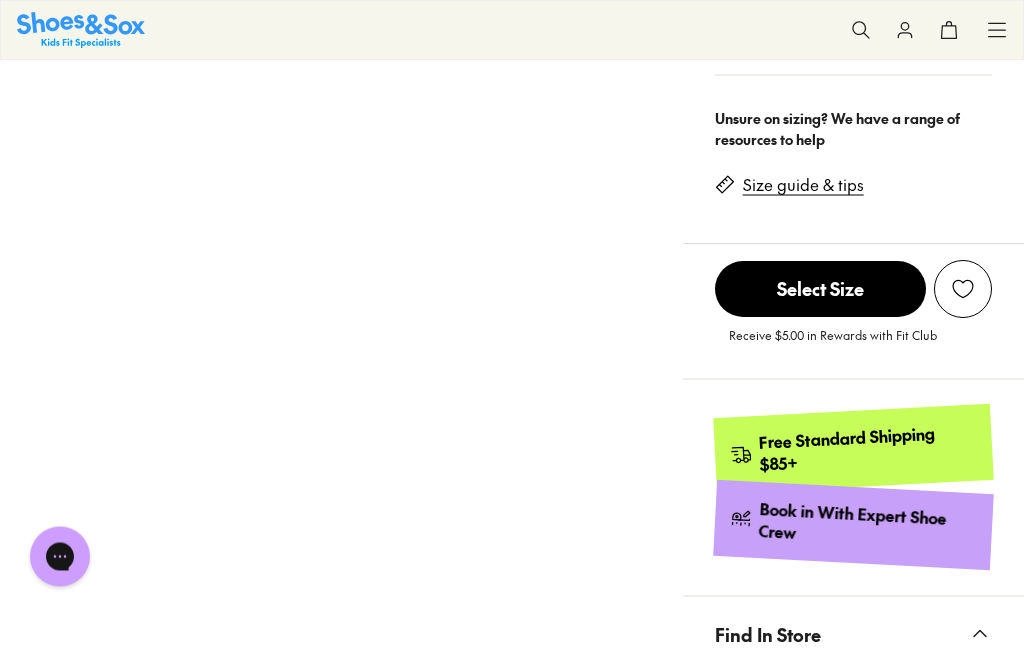 scroll, scrollTop: 813, scrollLeft: 0, axis: vertical 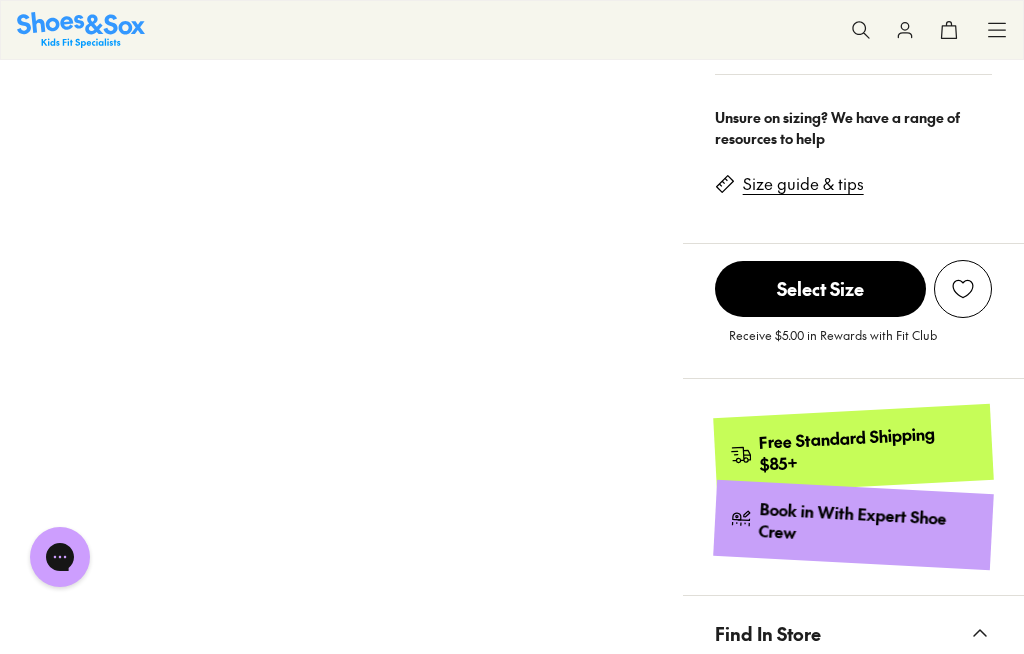 click on "Size guide & tips" at bounding box center [803, 184] 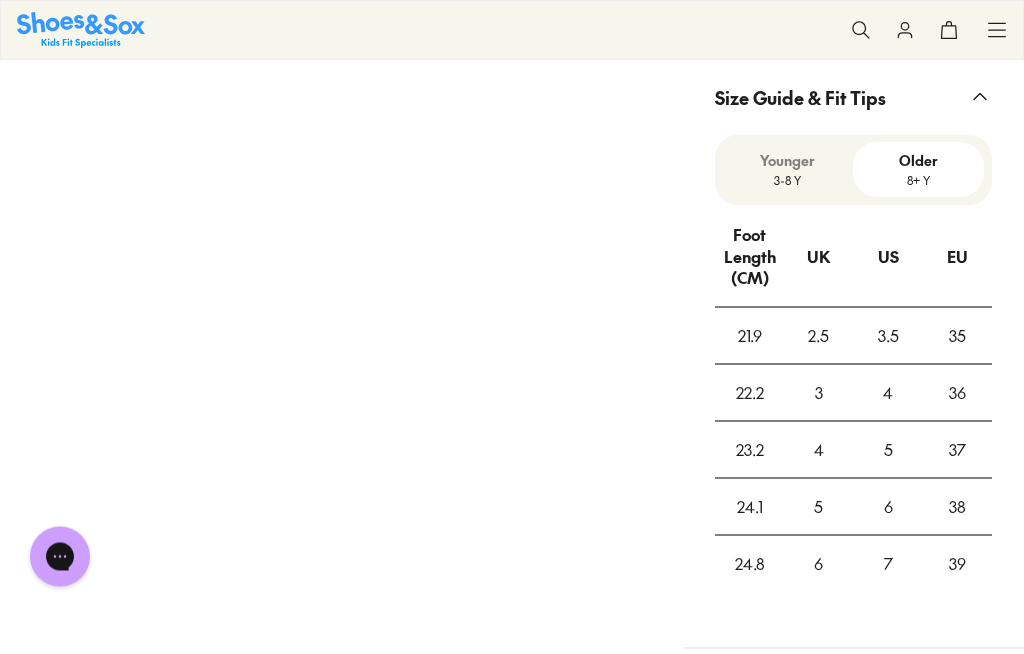 scroll, scrollTop: 1545, scrollLeft: 0, axis: vertical 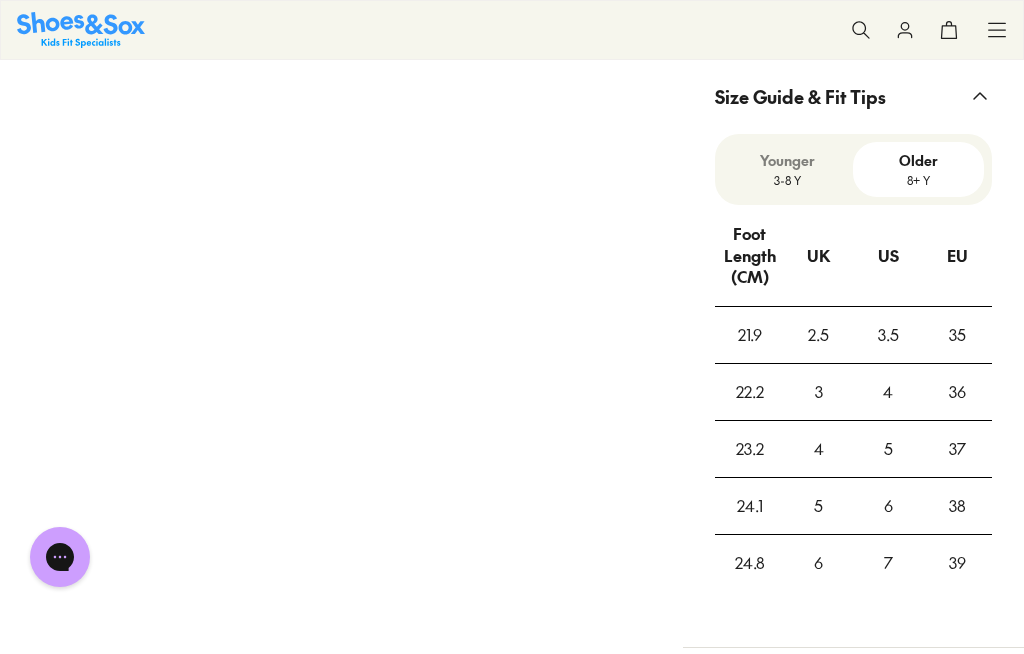 click on "8+ Y" at bounding box center [918, 180] 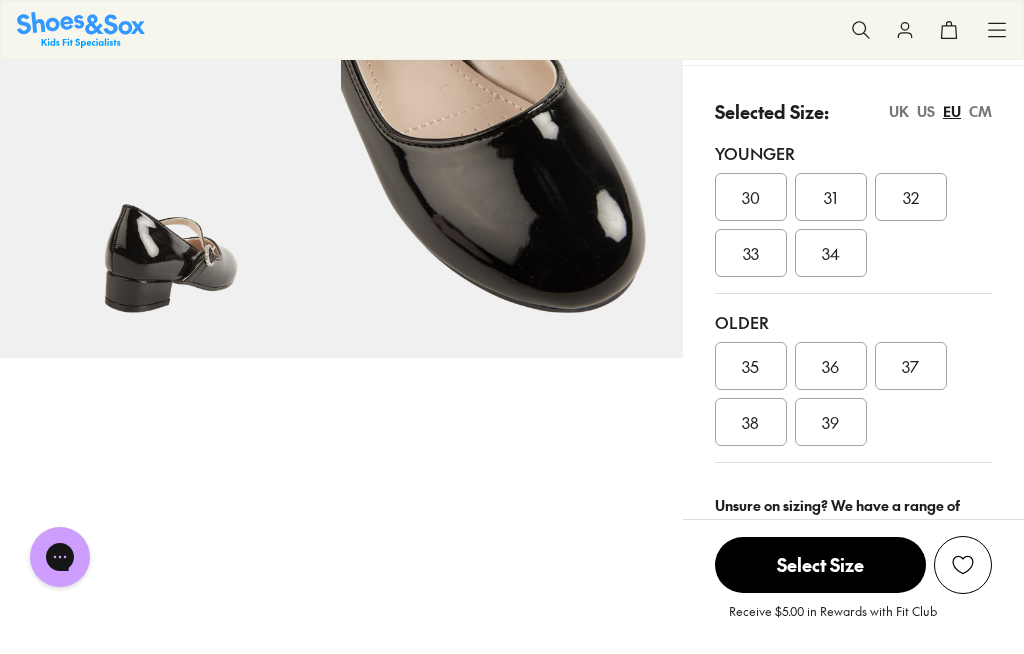 scroll, scrollTop: 426, scrollLeft: 0, axis: vertical 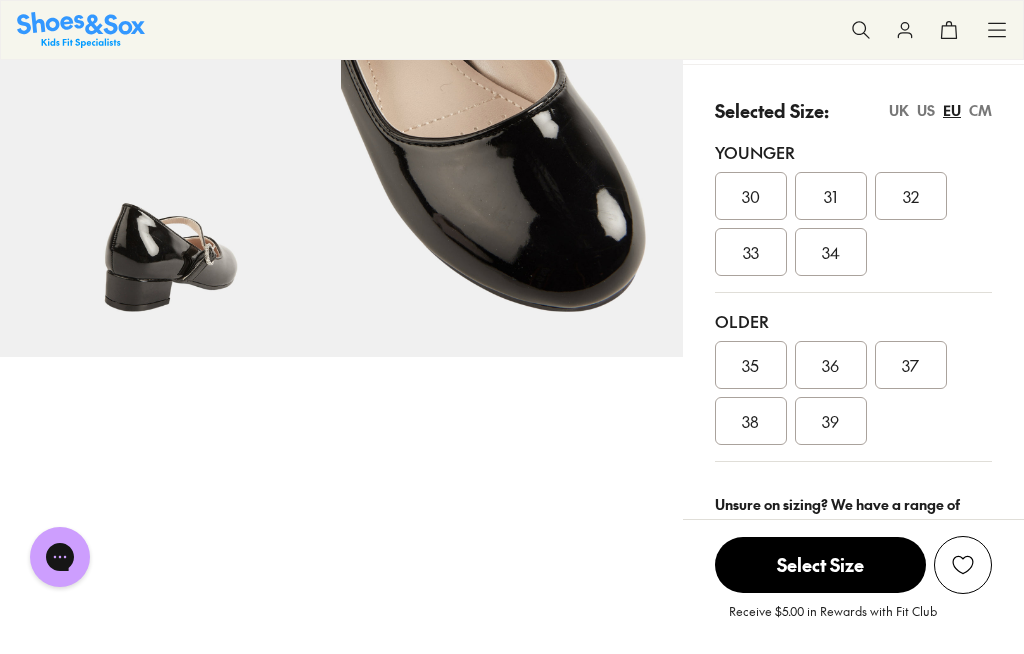 click on "US" at bounding box center (926, 110) 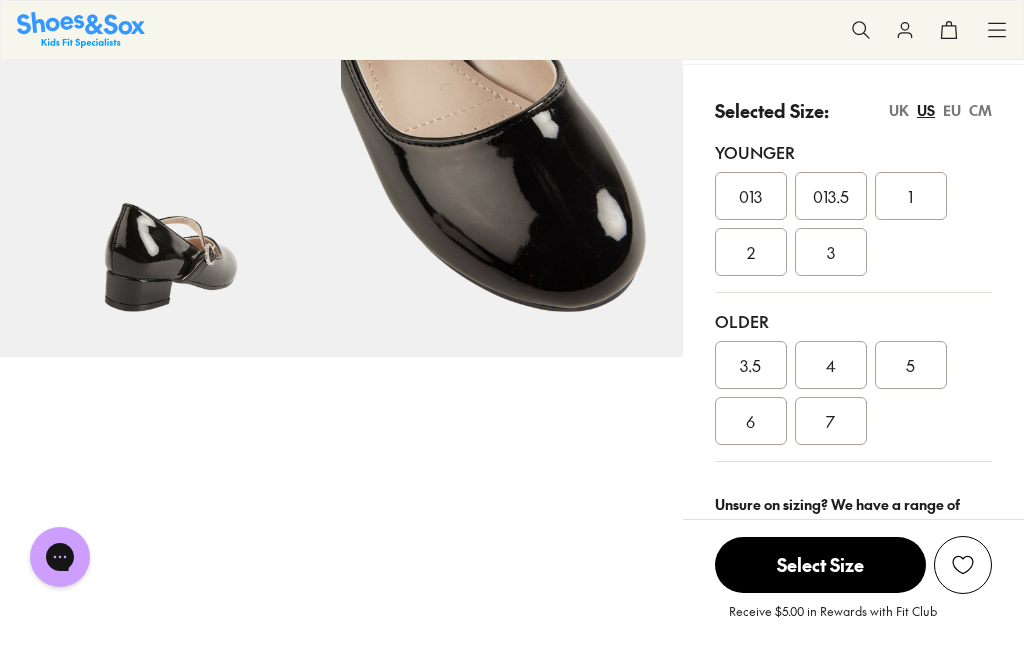 click on "3.5" at bounding box center (750, 365) 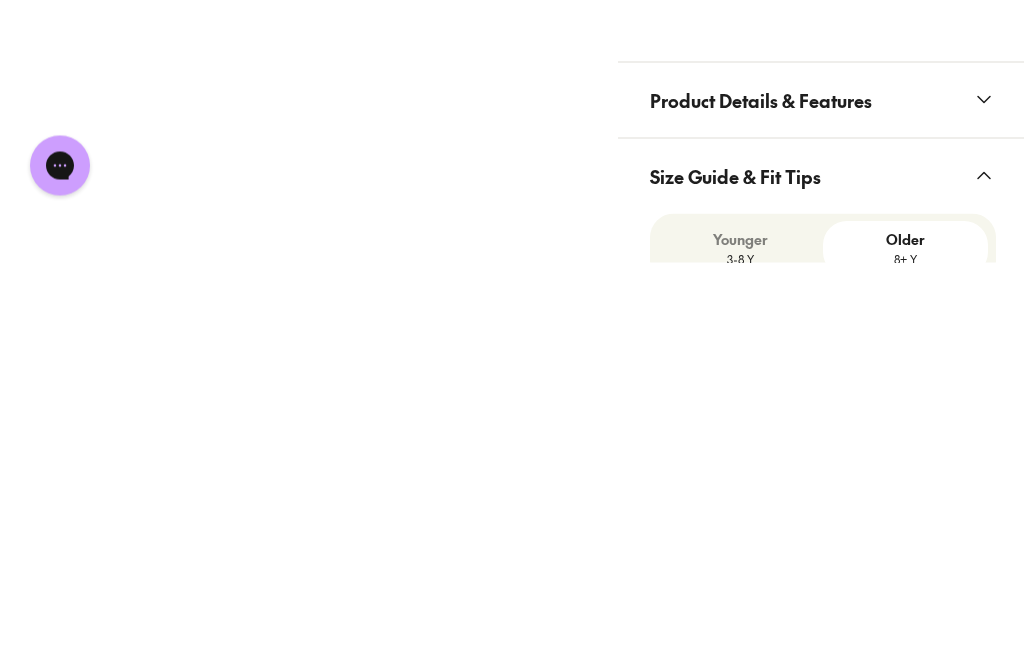 scroll, scrollTop: 1731, scrollLeft: 65, axis: both 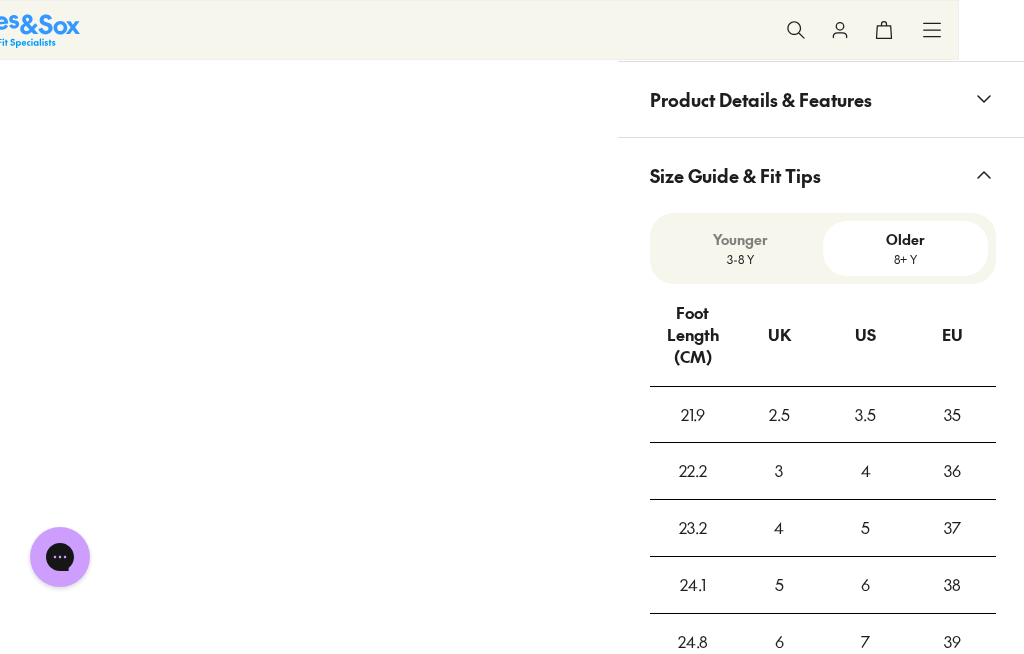 click on "8+ Y" at bounding box center [905, 259] 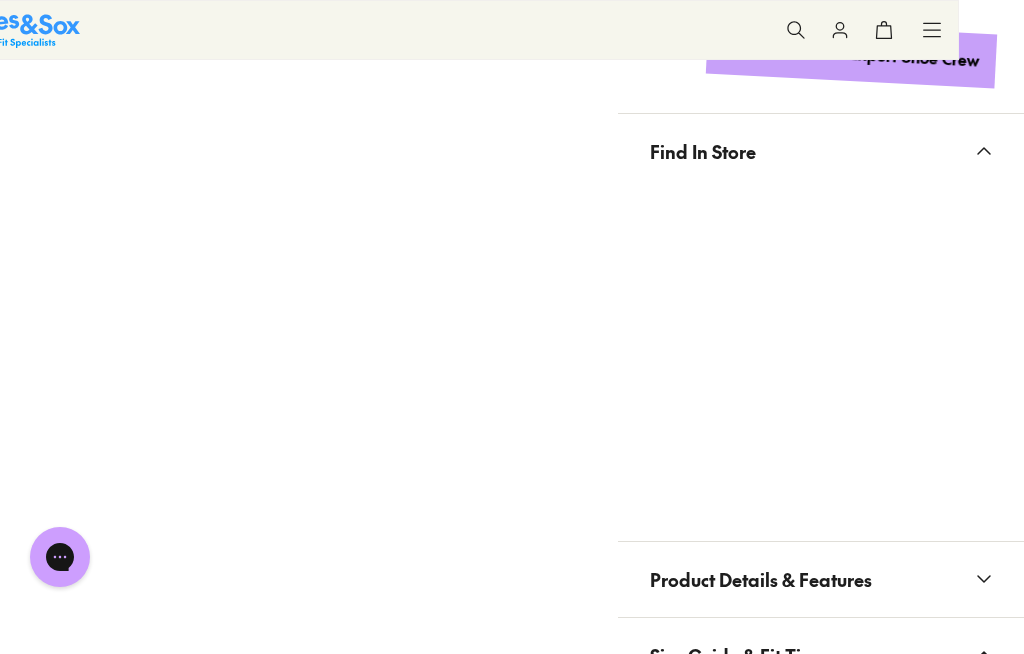 scroll, scrollTop: 1233, scrollLeft: 65, axis: both 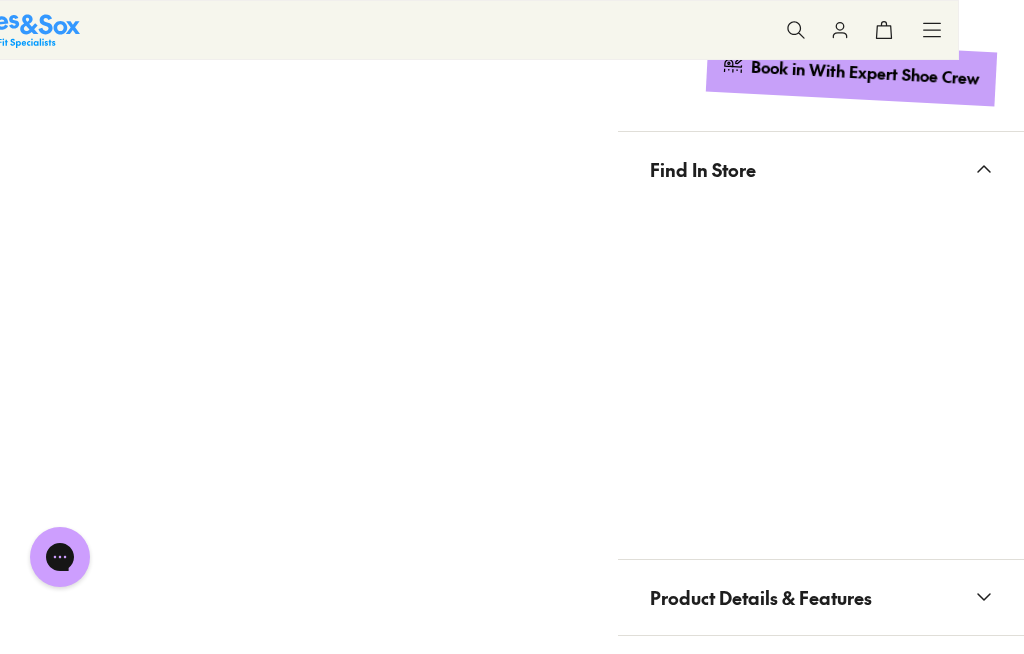 click on "Skip to Main Content
Store Finder
Free Shipping Over $85
Free Click & Collect
Earn Fit Club Rewards
Free Shipping Over $85
Free Click & Collect
Earn Fit Club Rewards
Book a FREE Expert Fitting
Sale
Sale
Shop All
Mega School Sale
Up to 40% off Sale
$5 Toys" at bounding box center [447, 1472] 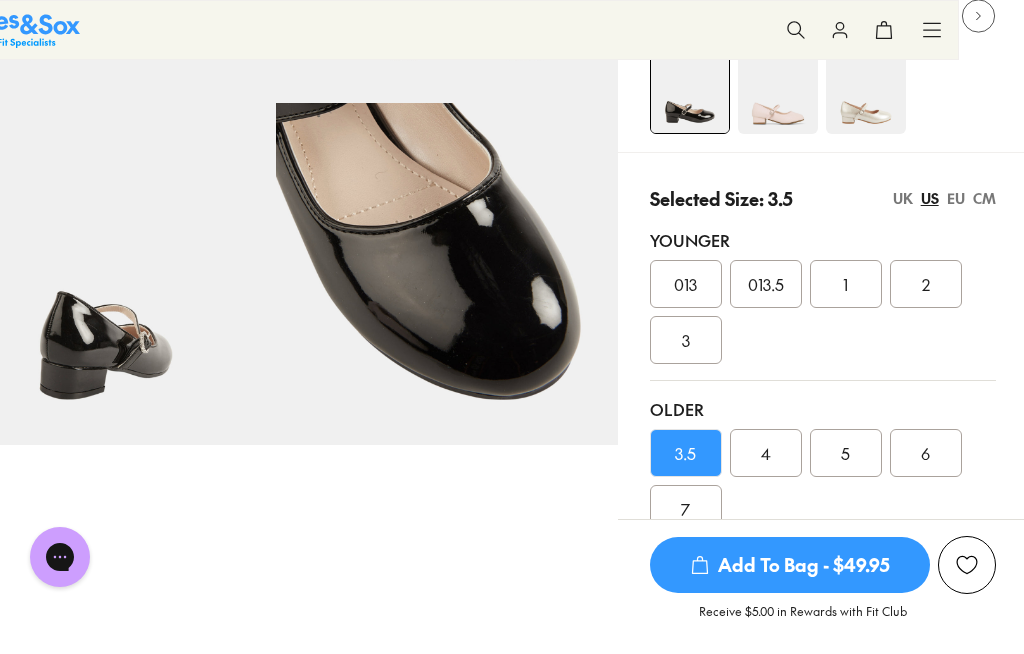 scroll, scrollTop: 470, scrollLeft: 65, axis: both 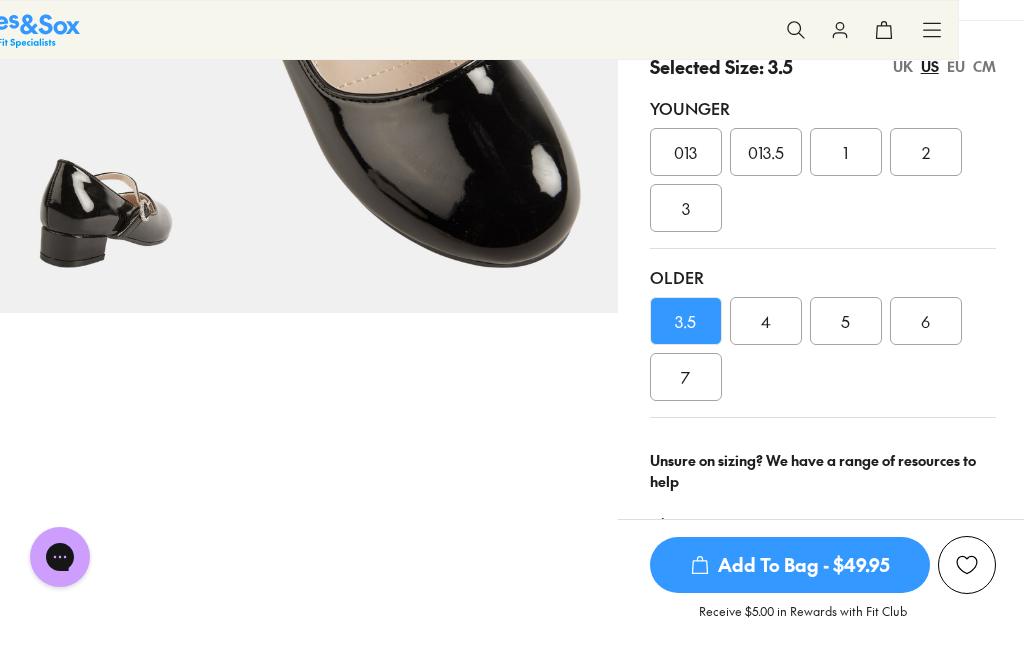 click on "4" at bounding box center [766, 321] 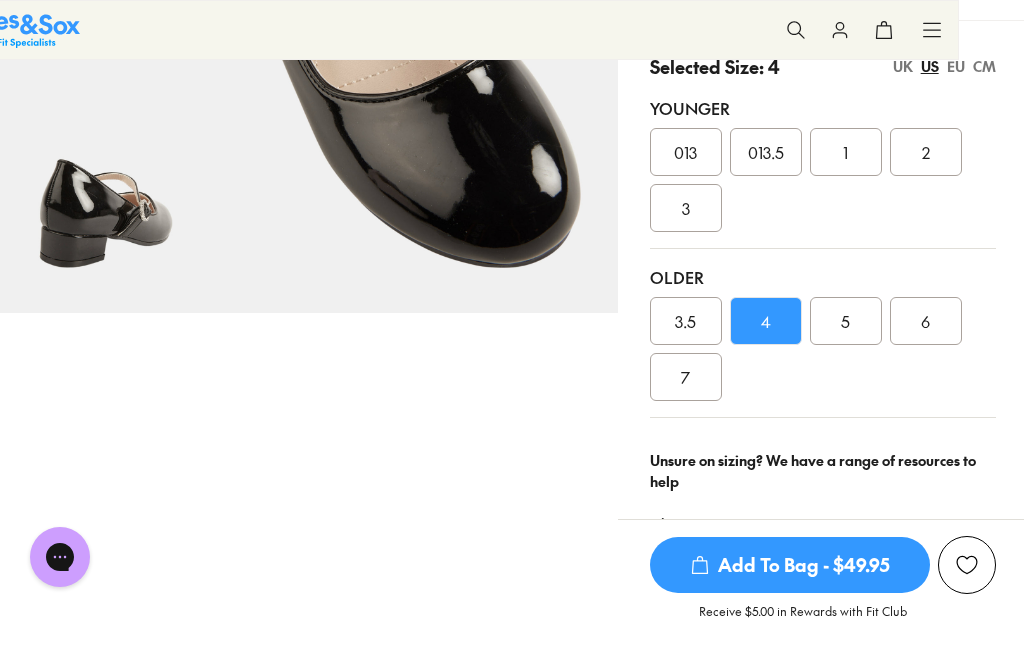 click on "4" at bounding box center [766, 321] 